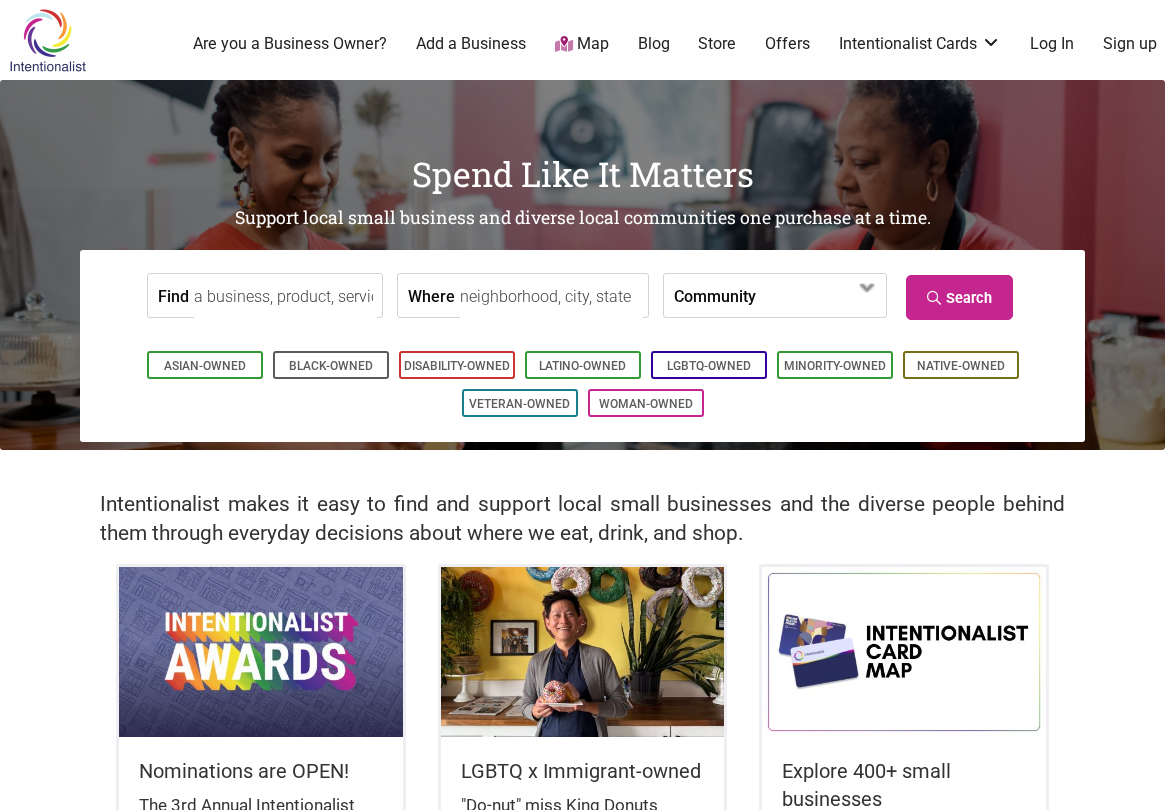 scroll, scrollTop: 0, scrollLeft: 0, axis: both 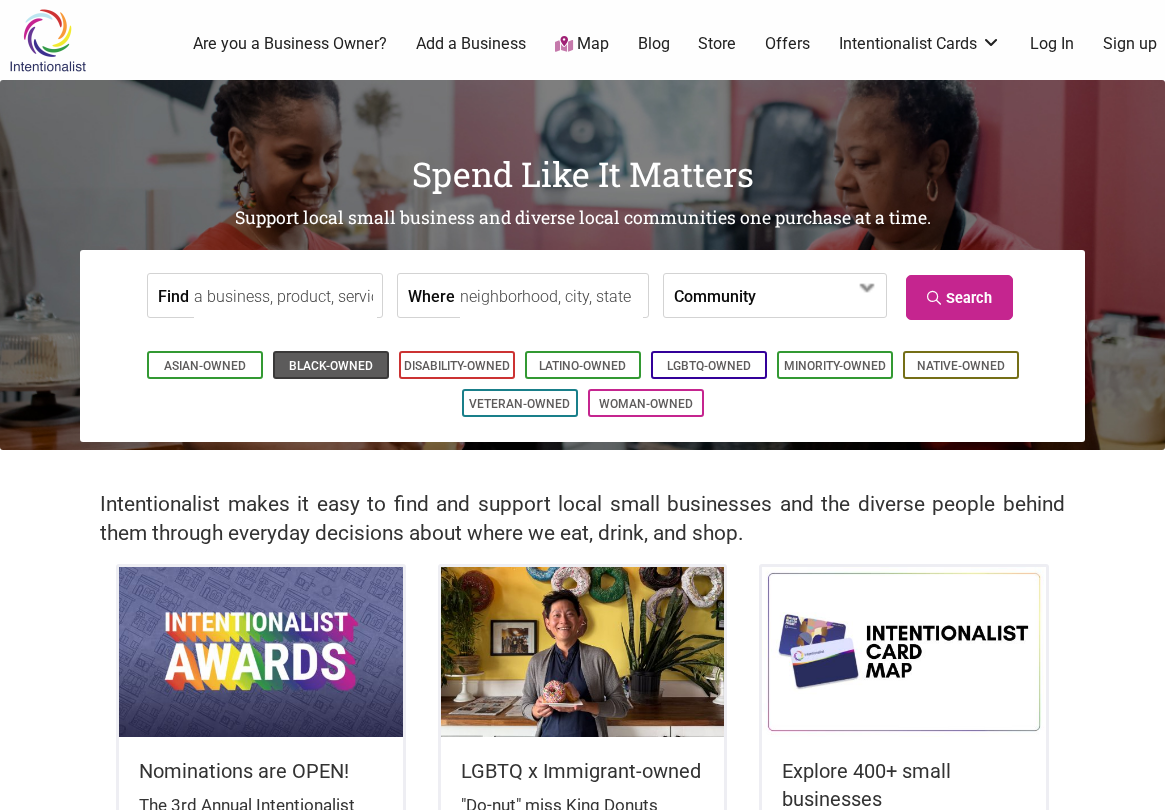 click on "Black-Owned" at bounding box center (331, 366) 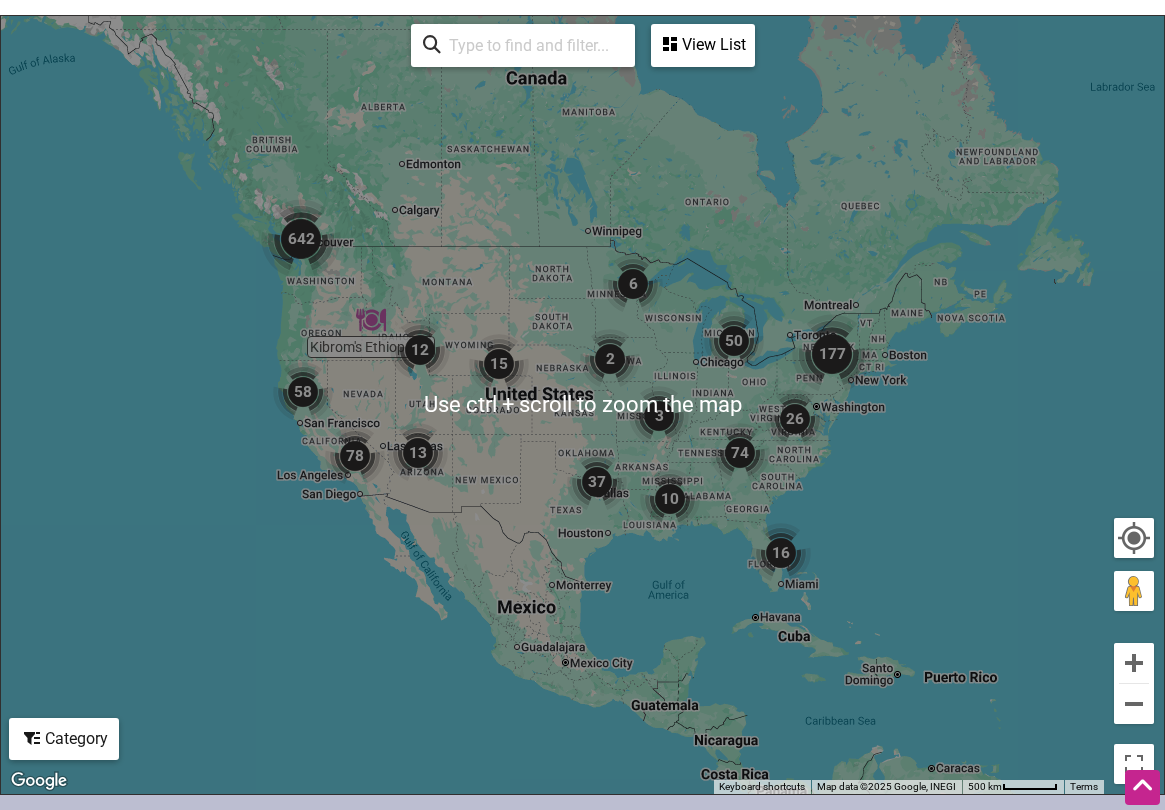 scroll, scrollTop: 961, scrollLeft: 0, axis: vertical 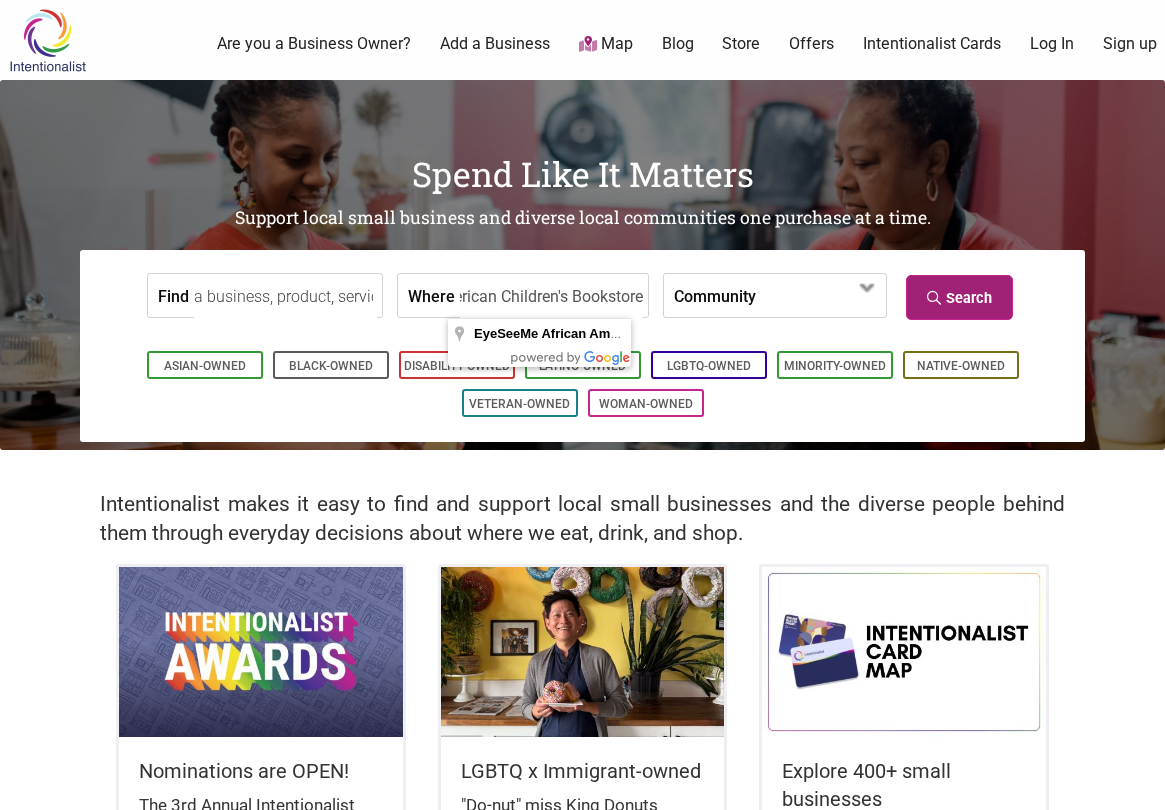 type on "EyeSeeMe African American Children's Bookstore" 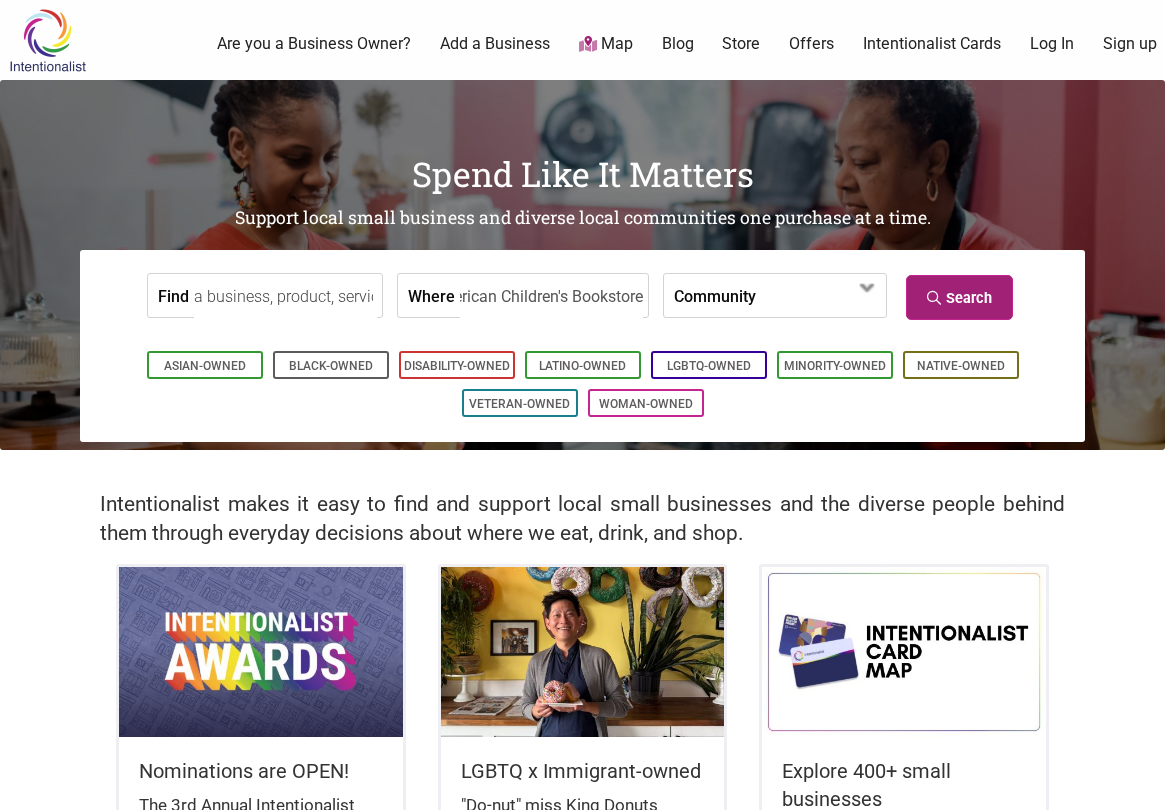 scroll, scrollTop: 0, scrollLeft: 0, axis: both 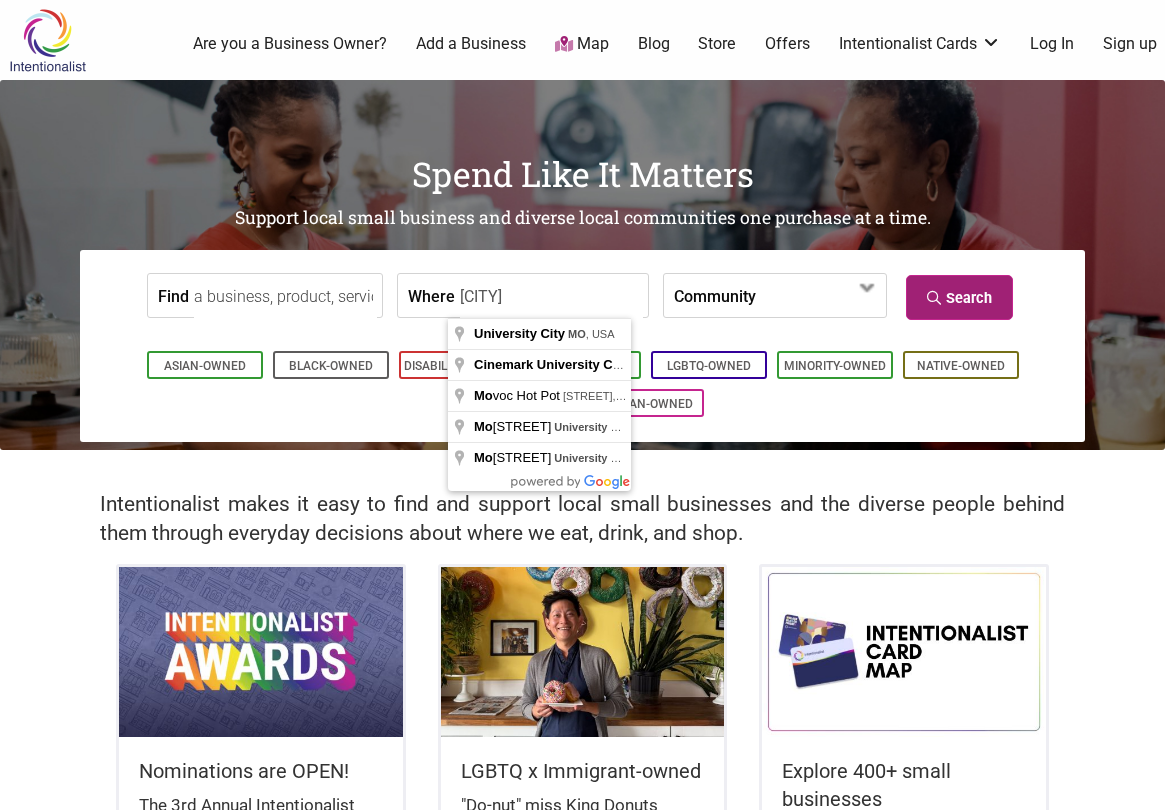 type on "University City MO" 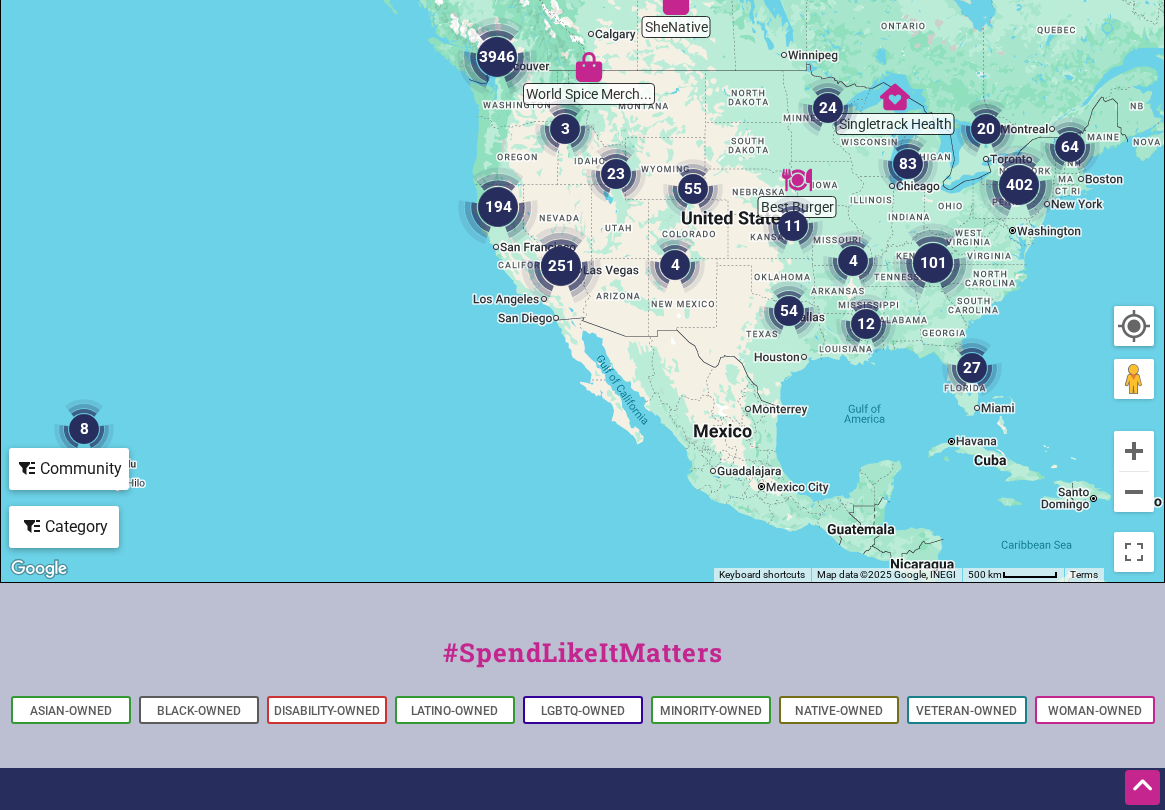 scroll, scrollTop: 0, scrollLeft: 0, axis: both 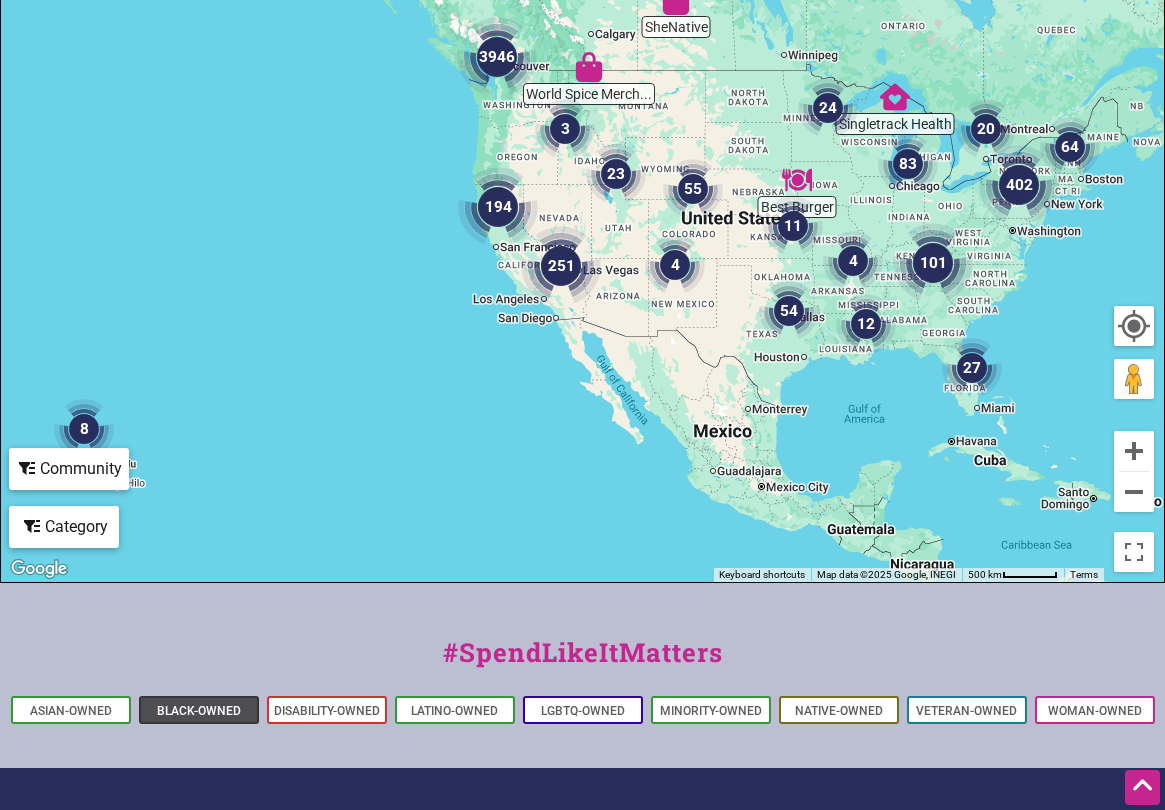 click on "Black-Owned" at bounding box center (199, 711) 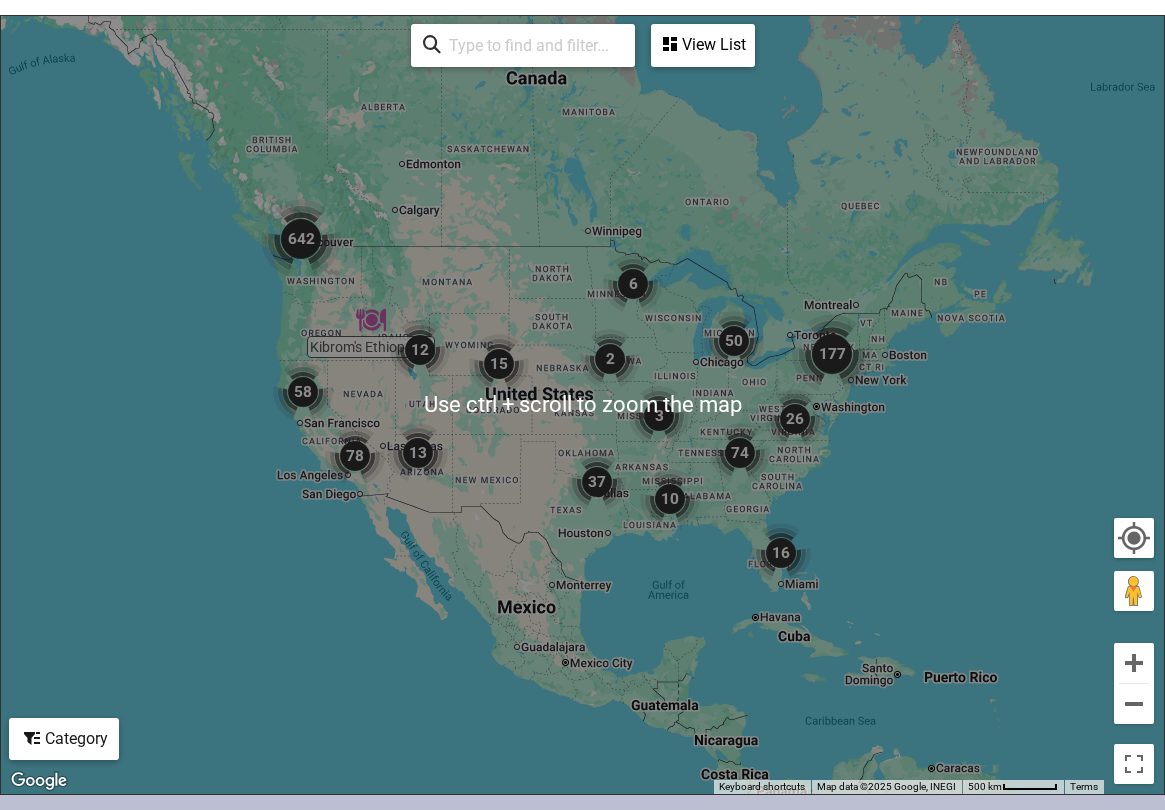 scroll, scrollTop: 0, scrollLeft: 0, axis: both 